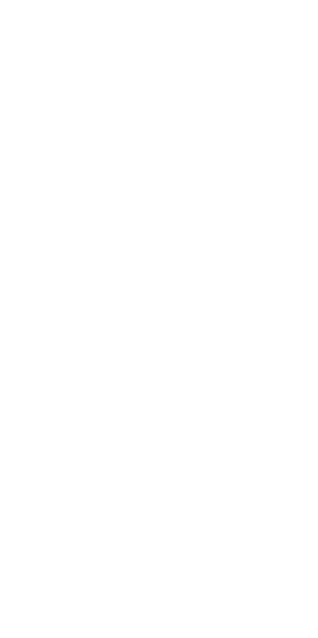 scroll, scrollTop: 0, scrollLeft: 0, axis: both 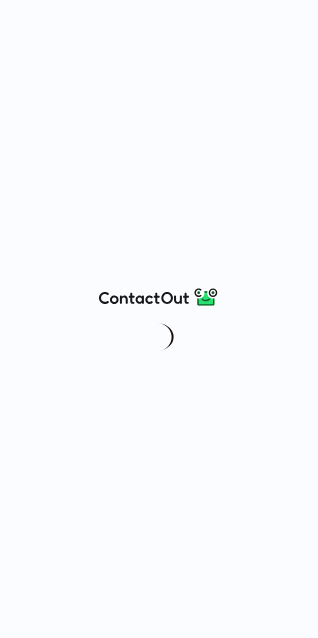 click at bounding box center [159, 319] 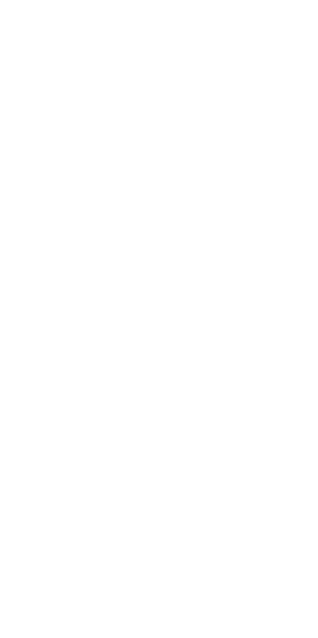 scroll, scrollTop: 0, scrollLeft: 0, axis: both 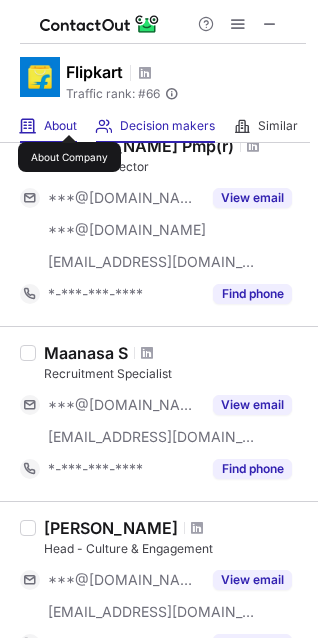 click on "About" at bounding box center (60, 126) 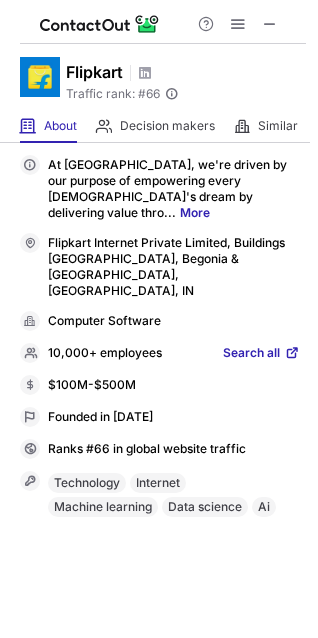 click on "Search all" at bounding box center (251, 354) 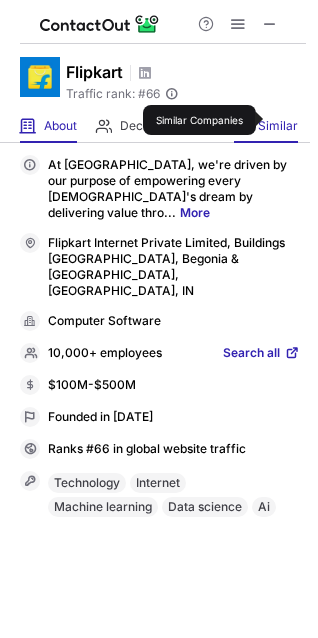 click on "Similar" at bounding box center (278, 126) 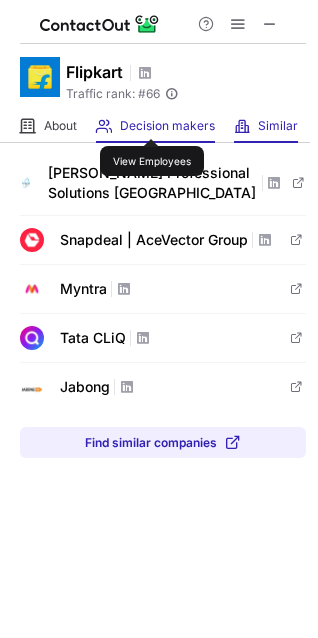 click on "Decision makers" at bounding box center [167, 126] 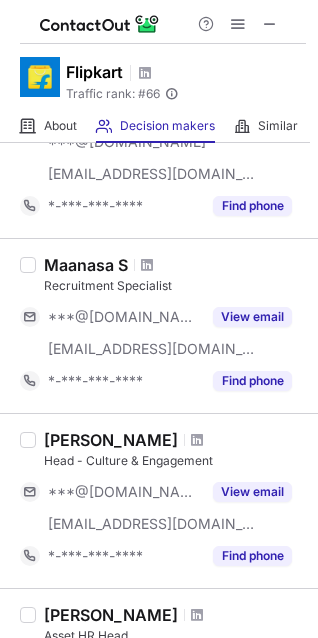 scroll, scrollTop: 800, scrollLeft: 0, axis: vertical 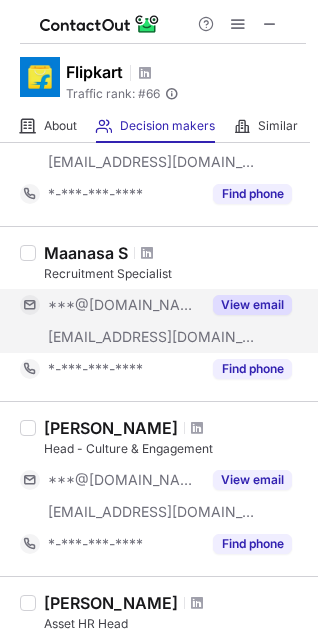 click on "View email" at bounding box center [252, 305] 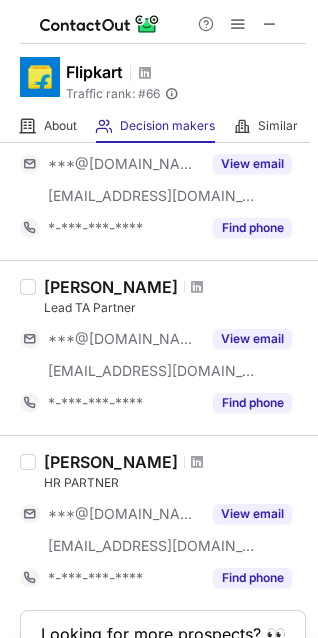 scroll, scrollTop: 1274, scrollLeft: 0, axis: vertical 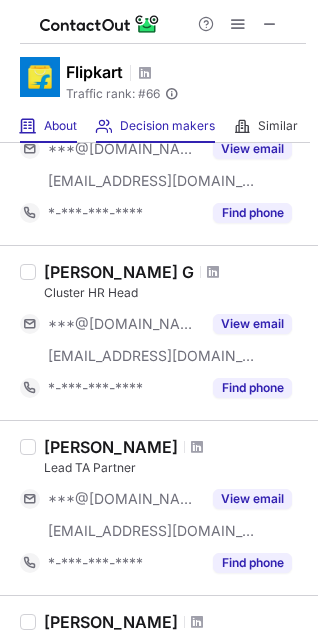 click on "About About Company" at bounding box center [48, 126] 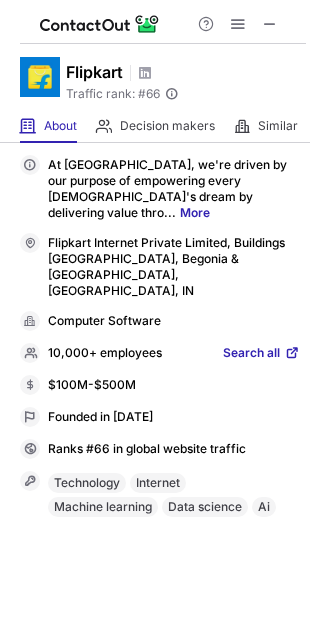 click on "Search all" at bounding box center (251, 354) 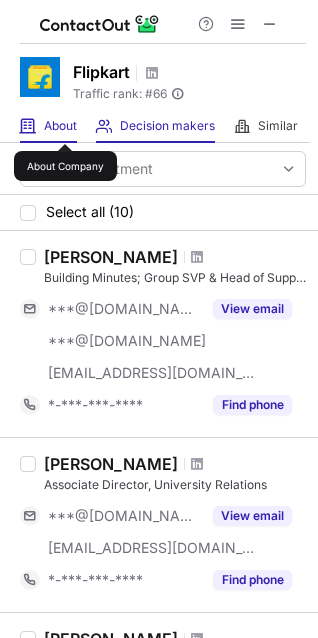 click on "About" at bounding box center (60, 126) 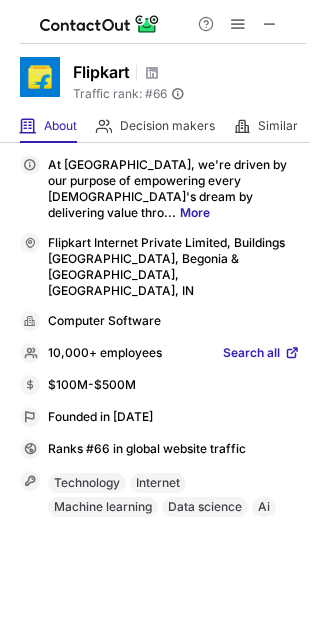 click on "Search all" at bounding box center (251, 354) 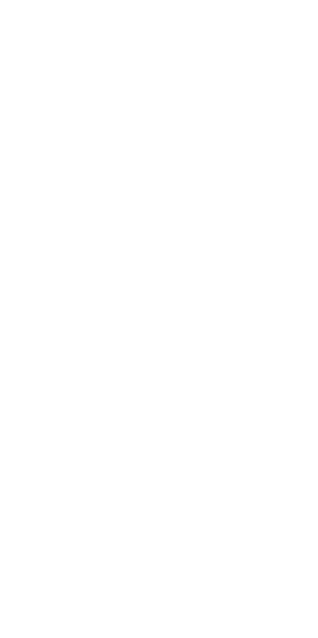 scroll, scrollTop: 0, scrollLeft: 0, axis: both 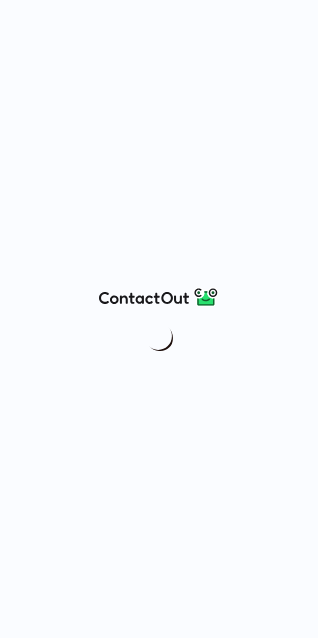 click at bounding box center (159, 319) 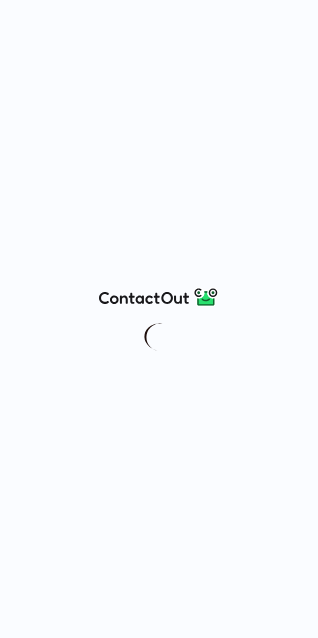 click at bounding box center (159, 319) 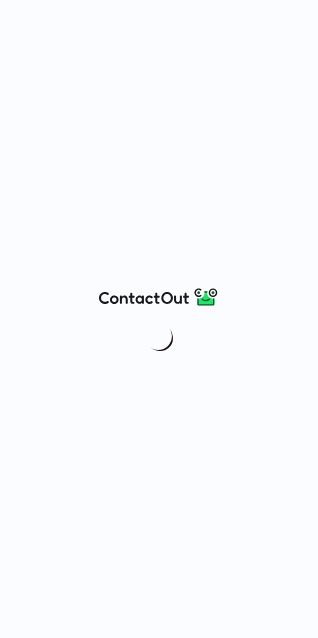 click at bounding box center [159, 319] 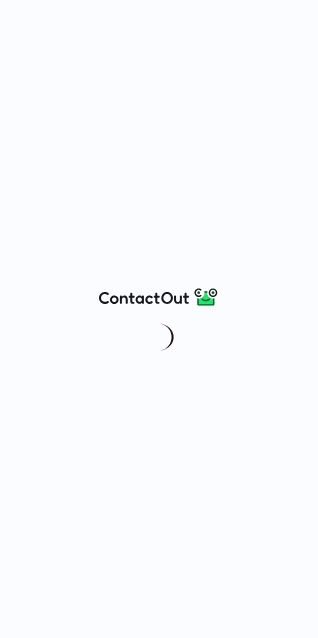 click at bounding box center [159, 319] 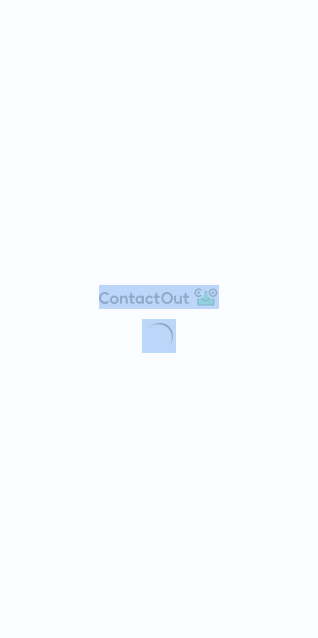 click at bounding box center (159, 319) 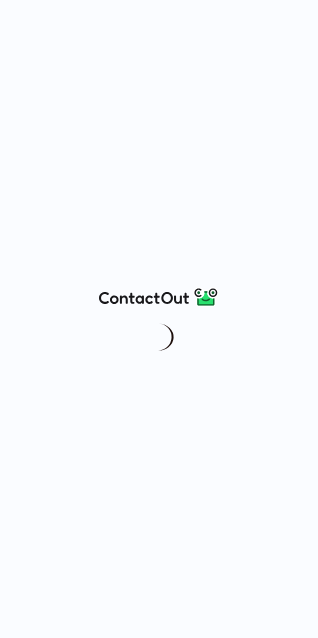 click at bounding box center (159, 319) 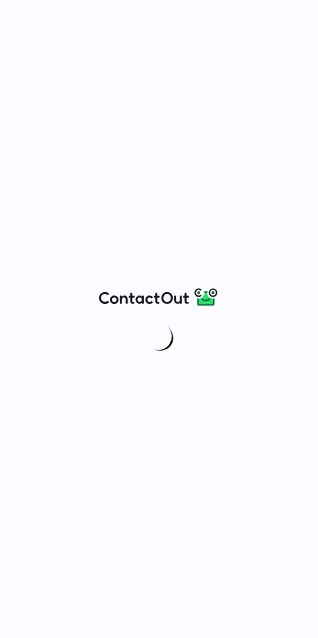 click at bounding box center [159, 319] 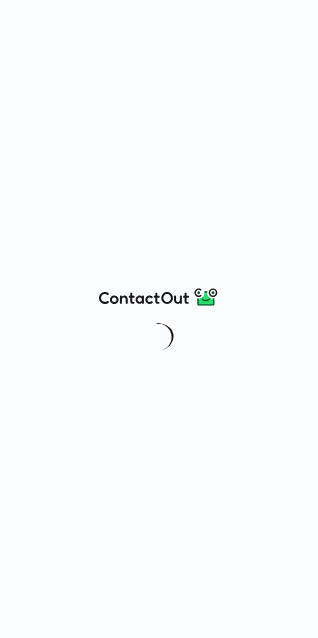 click at bounding box center (159, 319) 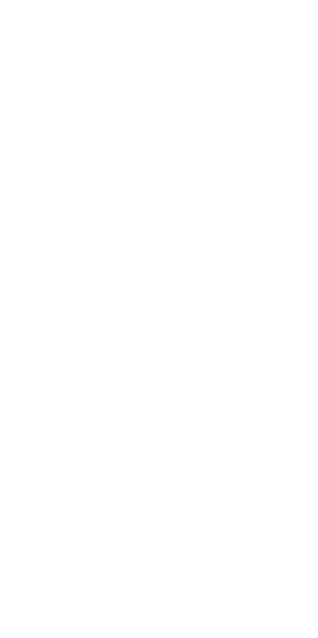 scroll, scrollTop: 0, scrollLeft: 0, axis: both 